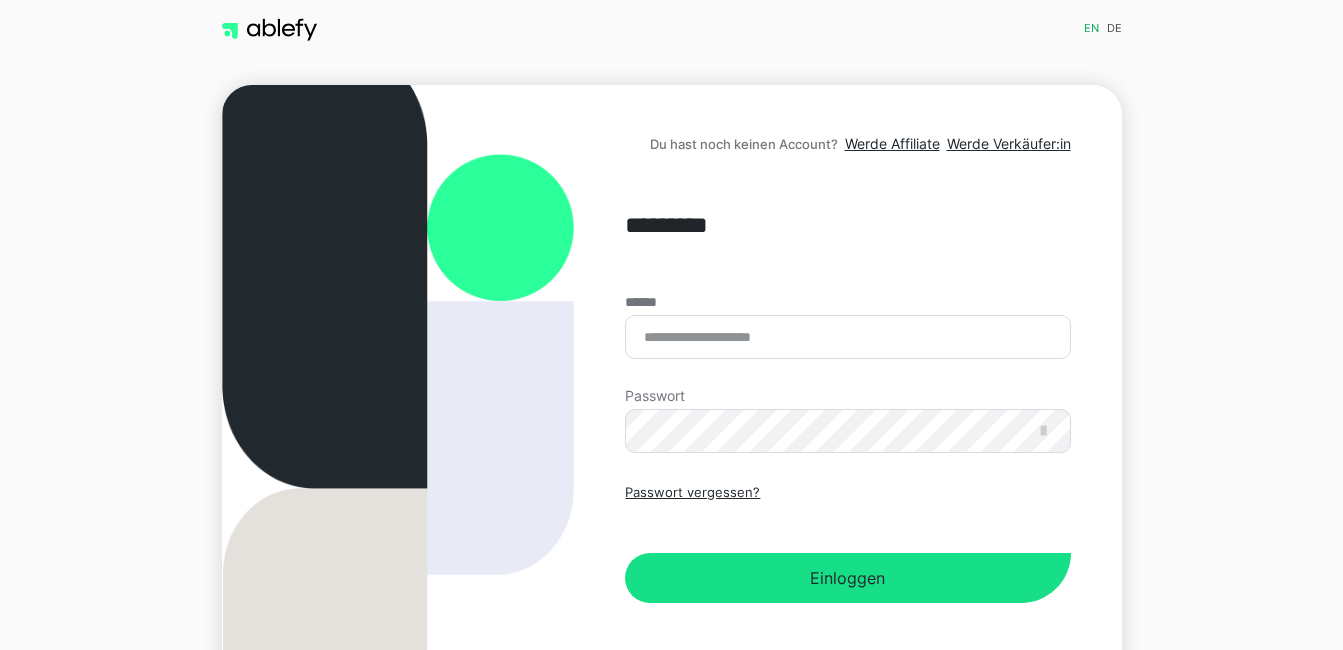 scroll, scrollTop: 0, scrollLeft: 0, axis: both 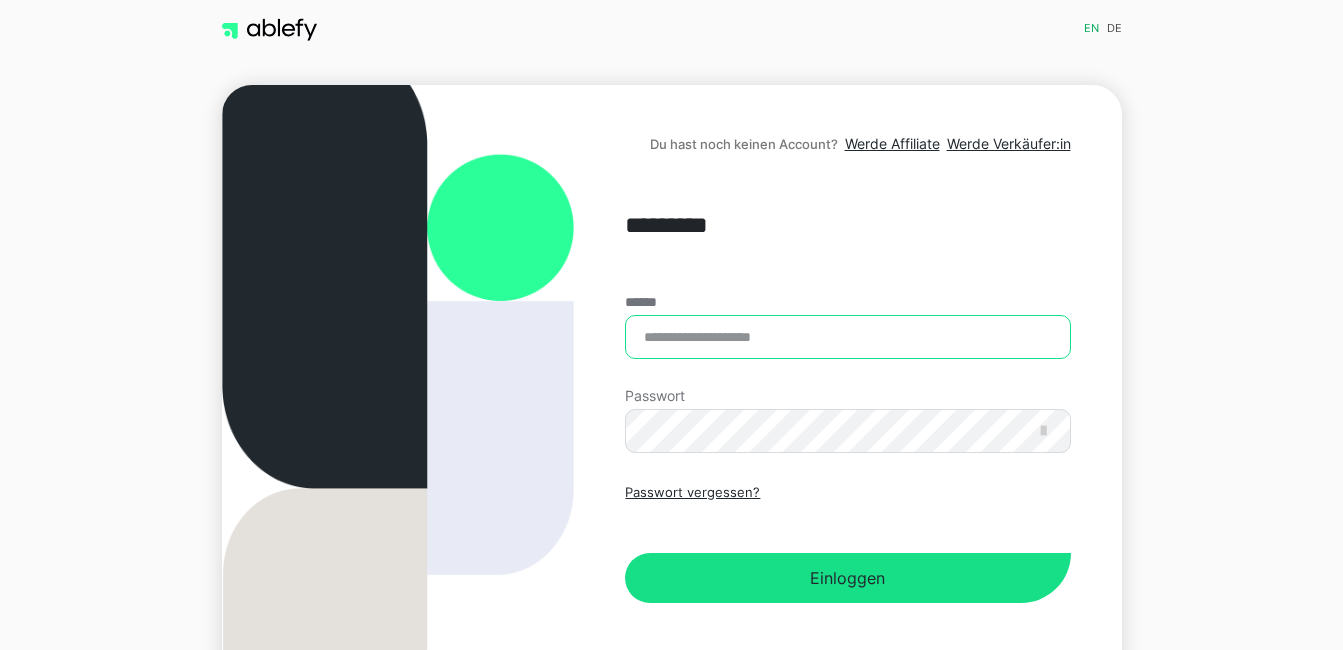 click on "******" at bounding box center [847, 337] 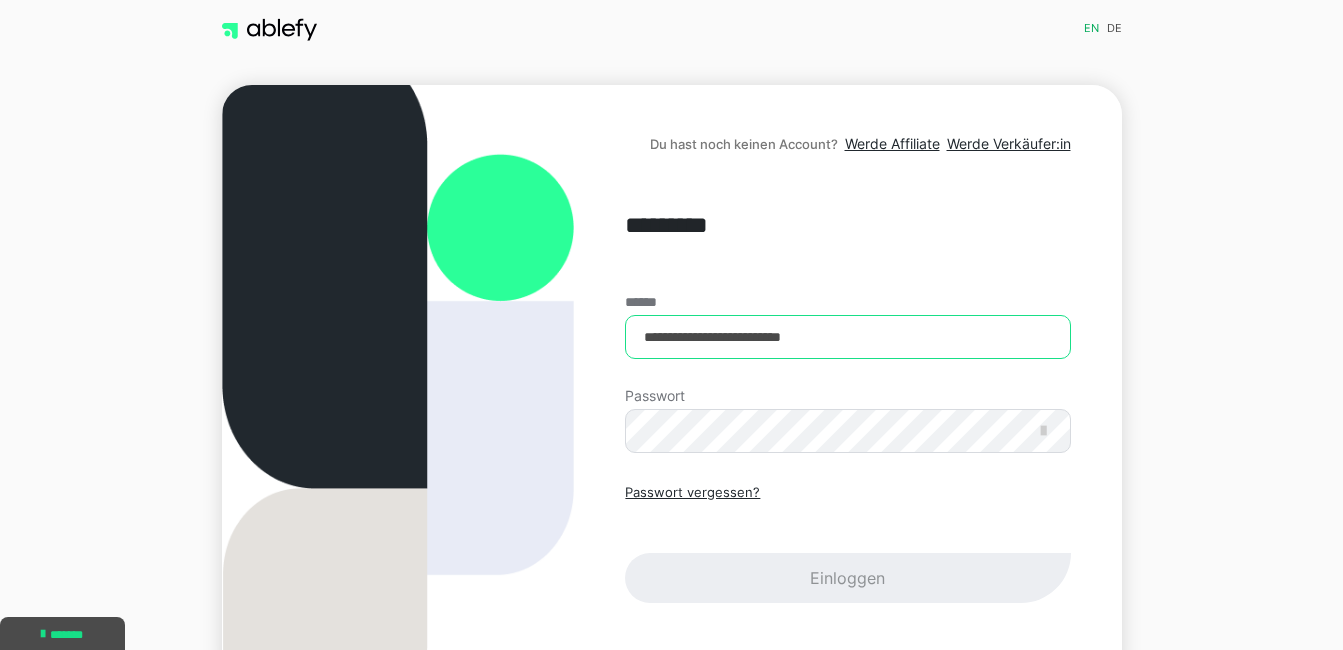 type on "**********" 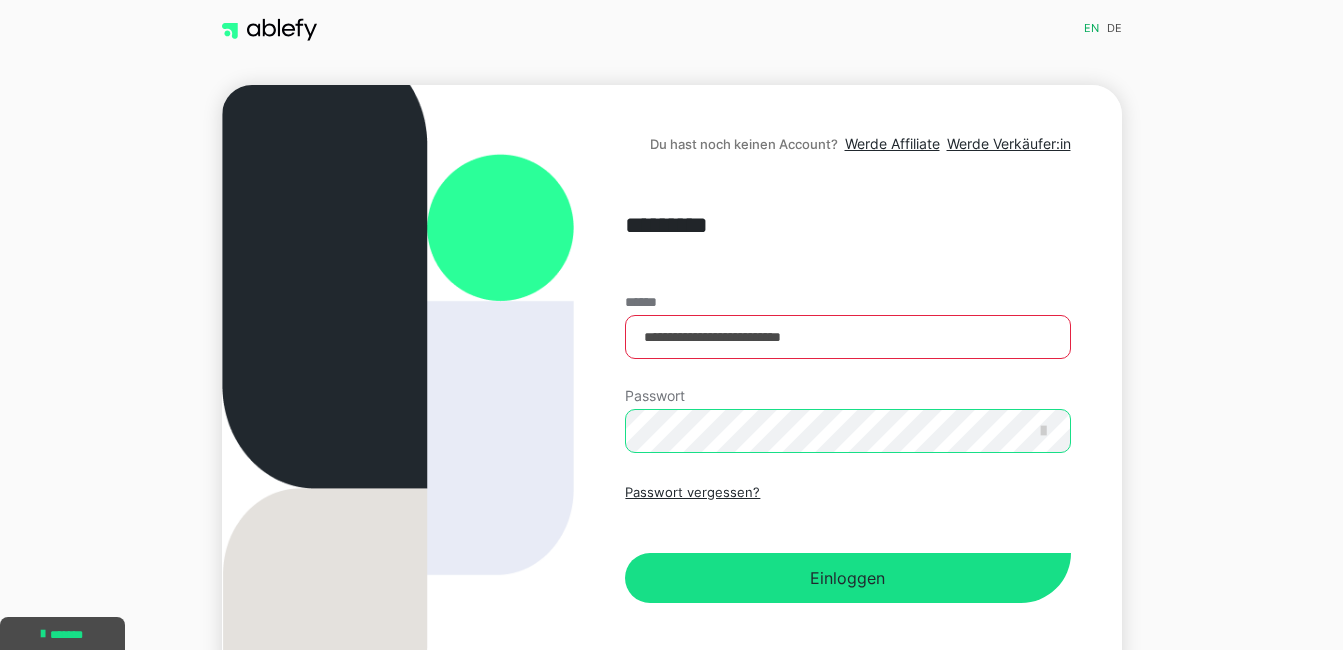 click on "Einloggen" at bounding box center [847, 578] 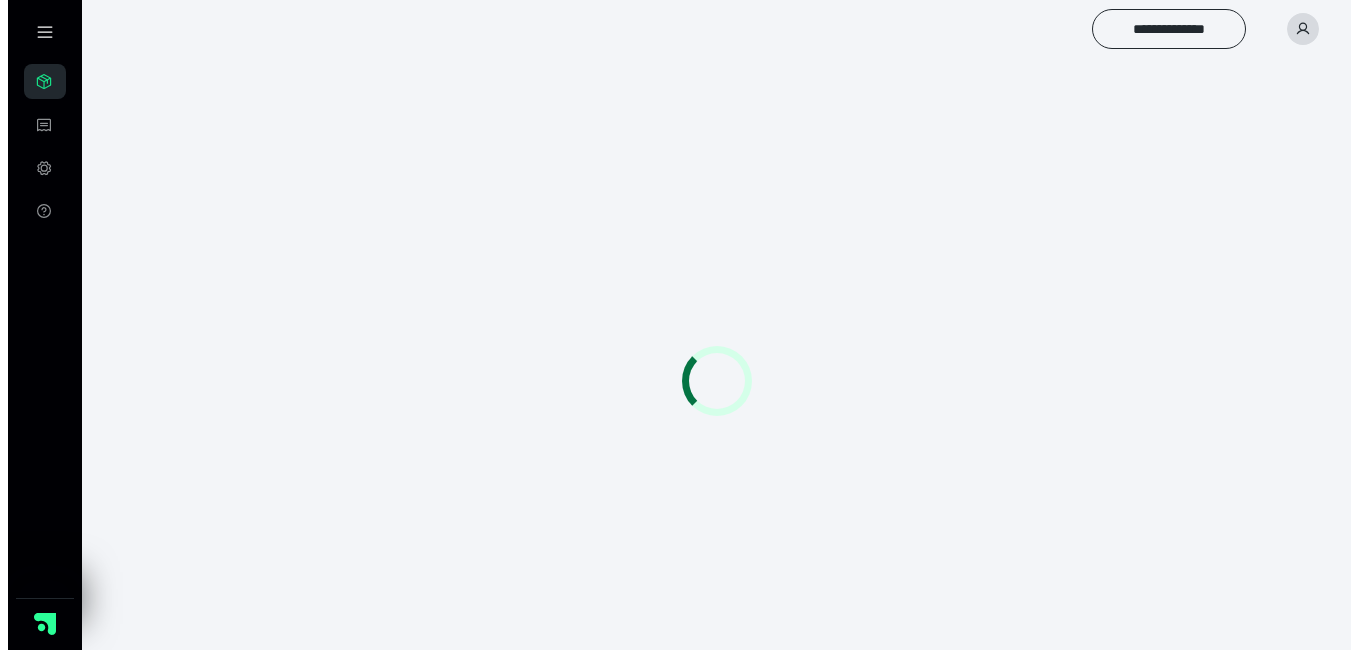 scroll, scrollTop: 0, scrollLeft: 0, axis: both 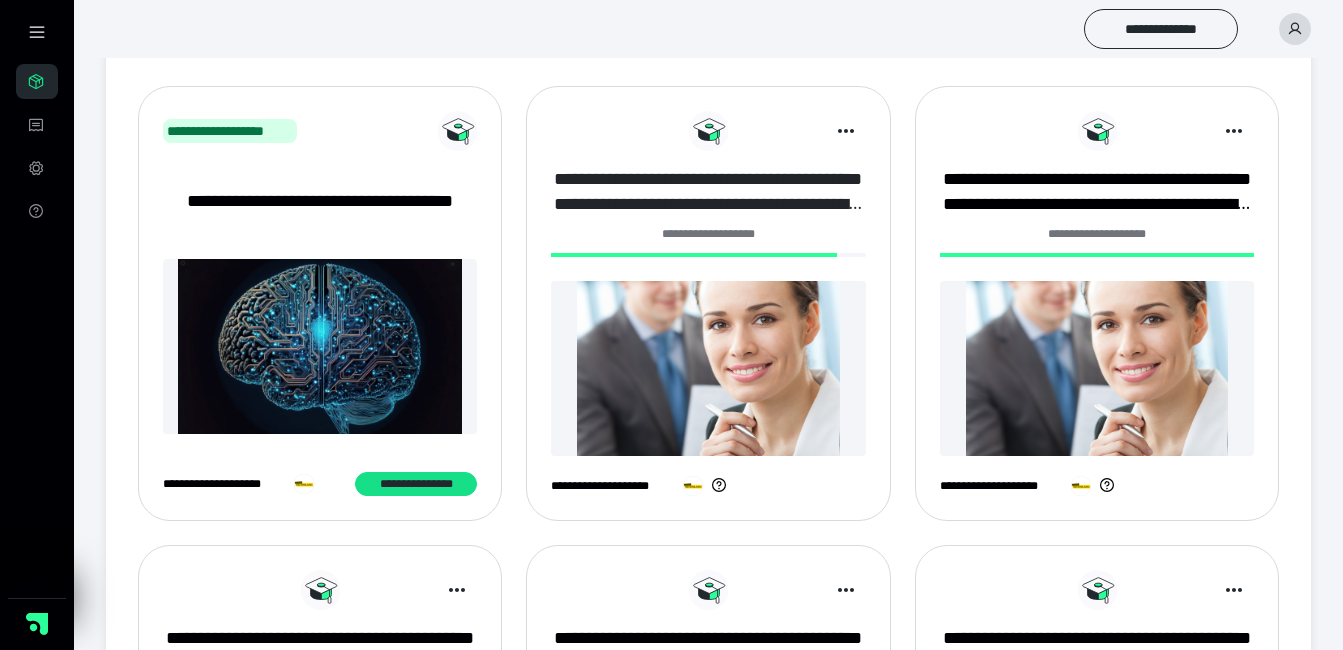 click on "**********" at bounding box center (708, 192) 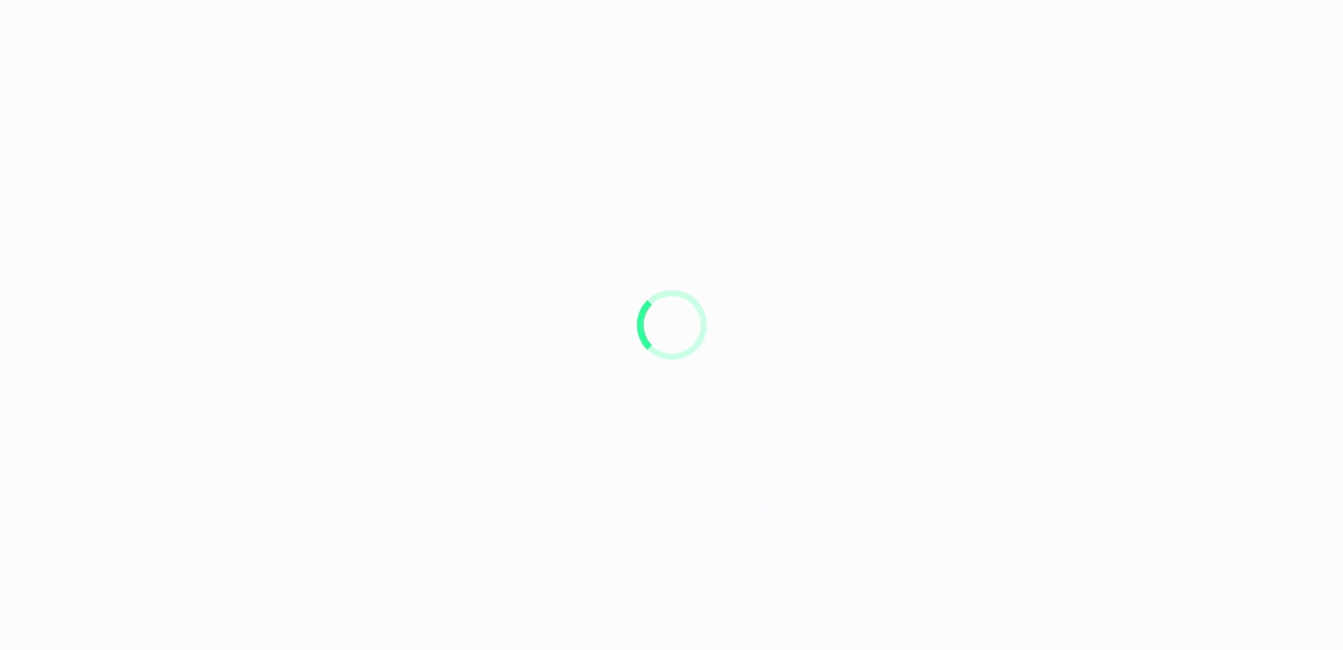 scroll, scrollTop: 0, scrollLeft: 0, axis: both 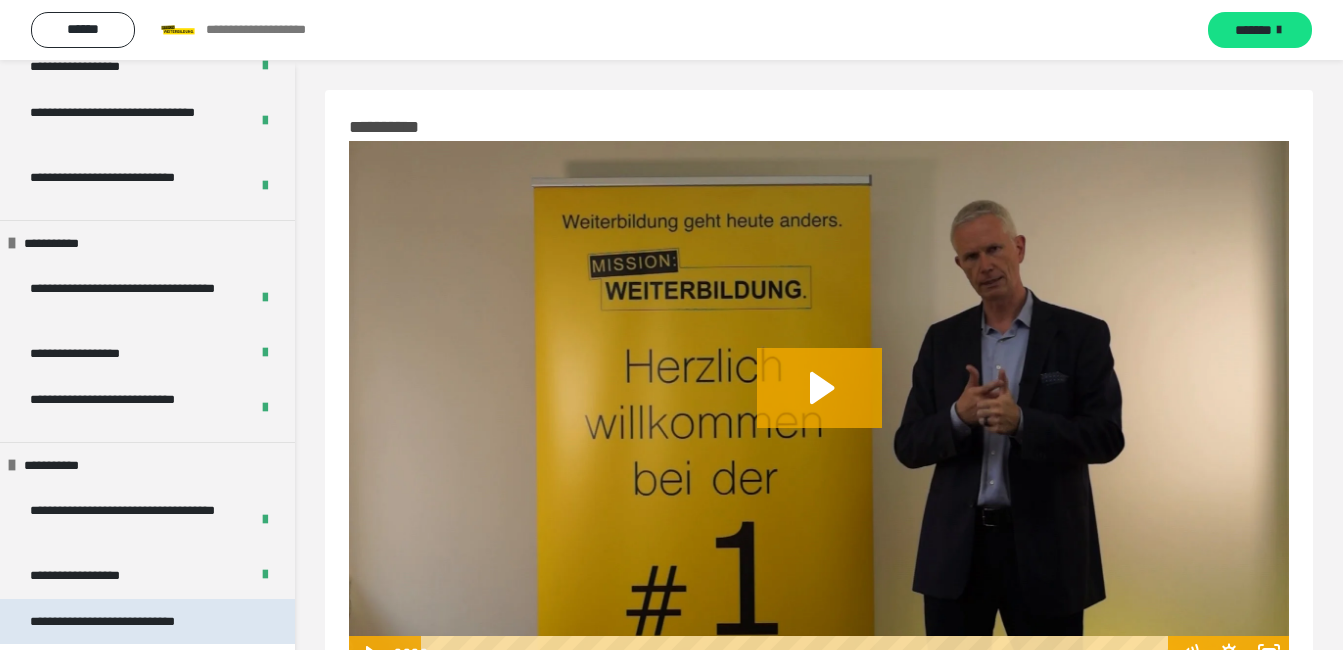 click on "**********" at bounding box center [132, 622] 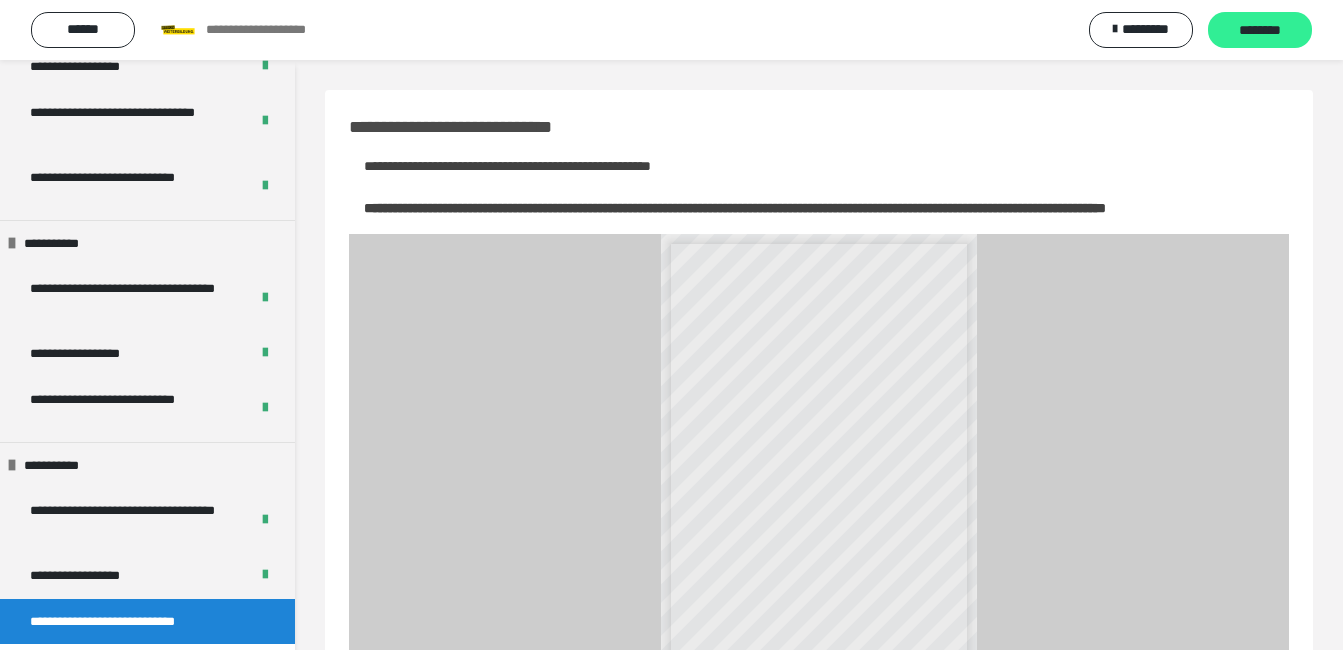 click on "********" at bounding box center [1260, 31] 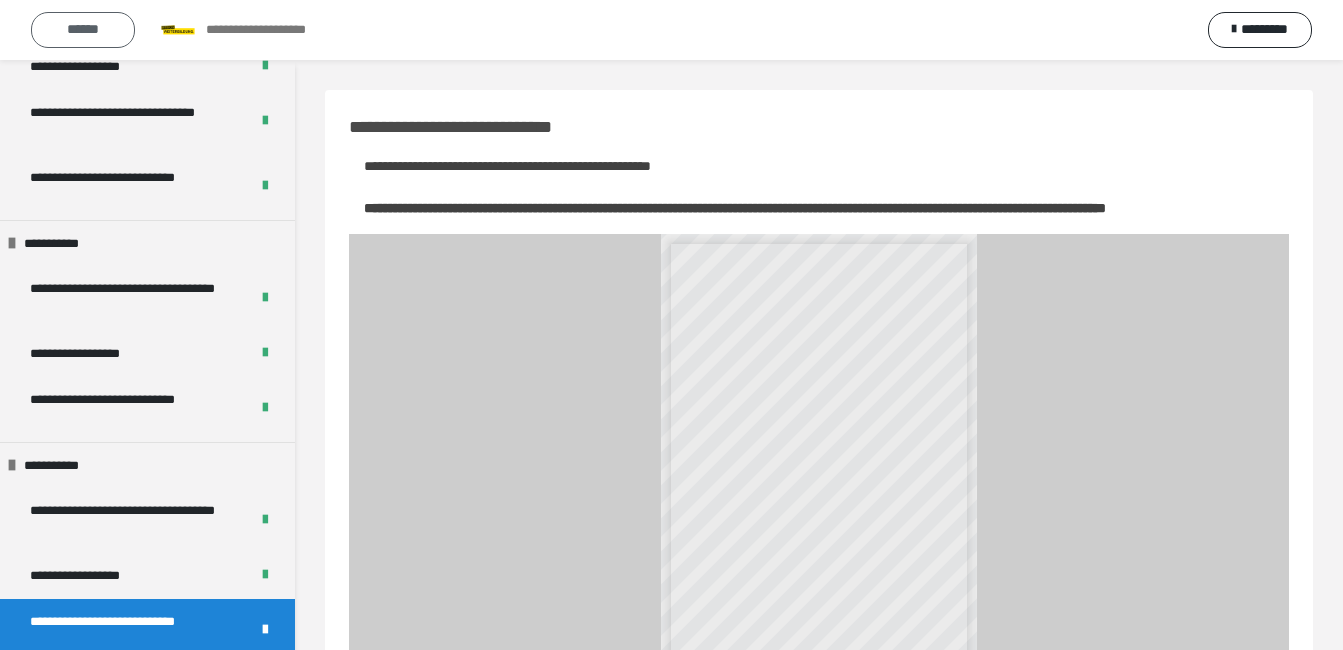 click on "******" at bounding box center (83, 30) 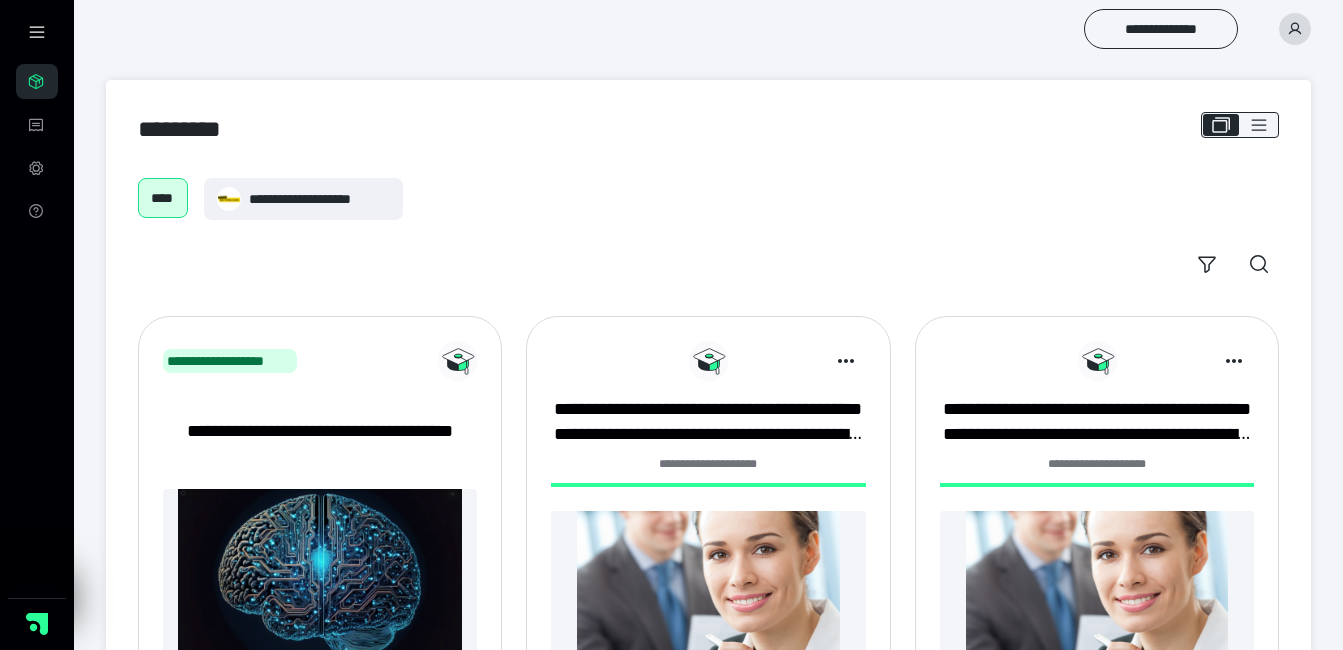 scroll, scrollTop: 0, scrollLeft: 0, axis: both 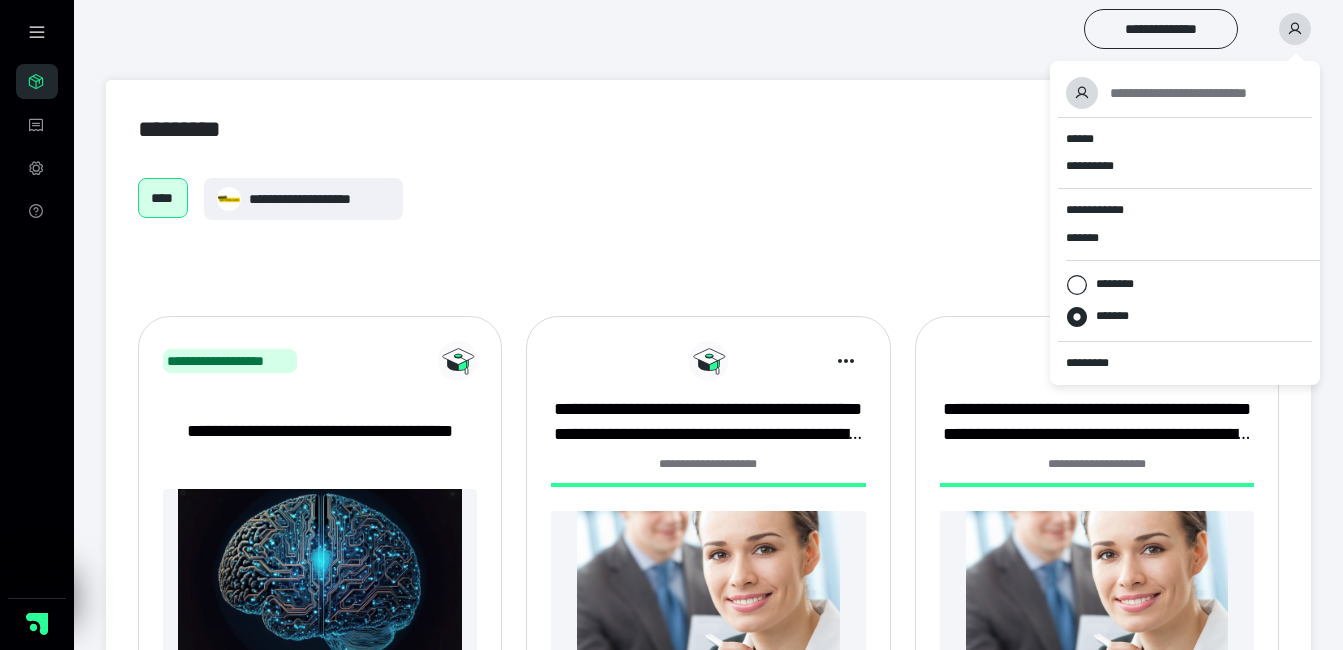 click on "**********" at bounding box center [708, 231] 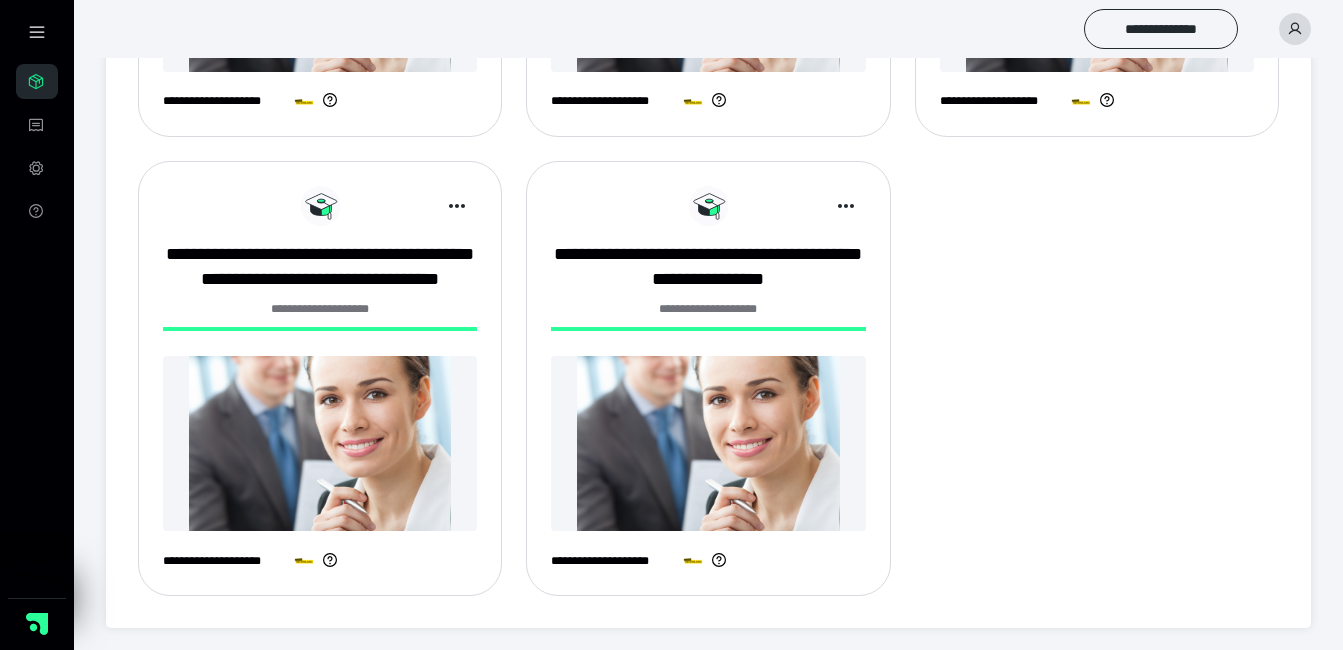 scroll, scrollTop: 1076, scrollLeft: 0, axis: vertical 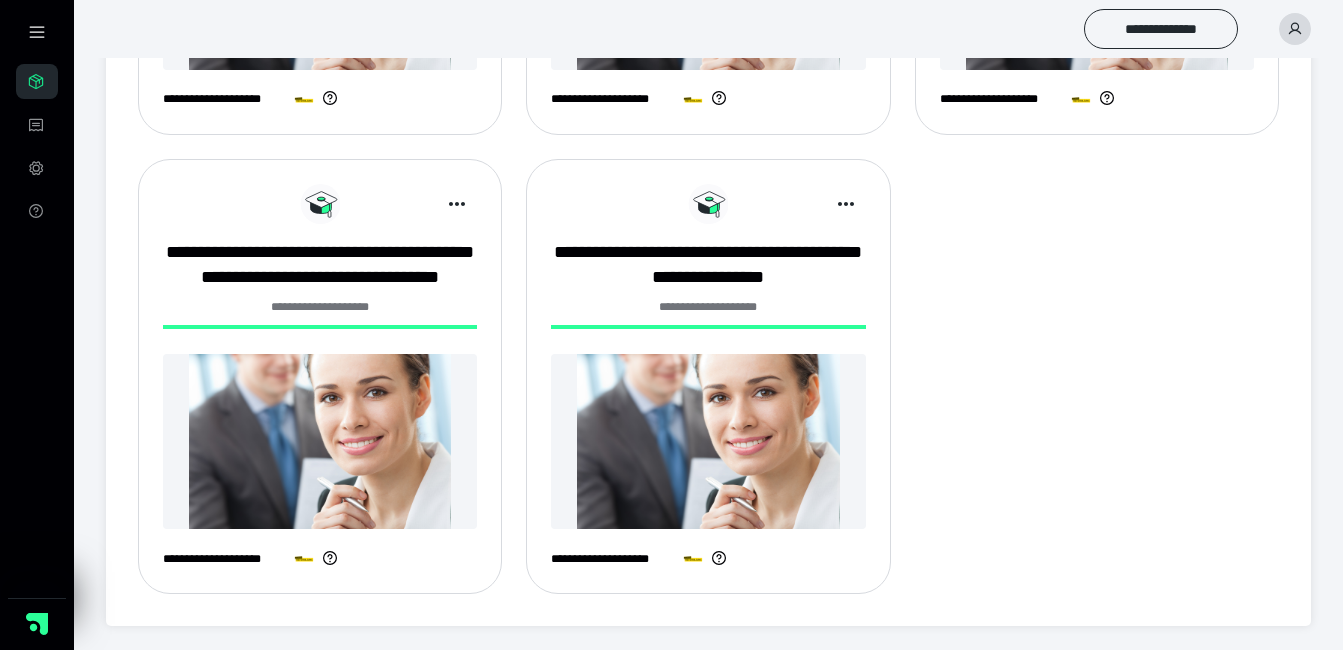 click at bounding box center [708, 441] 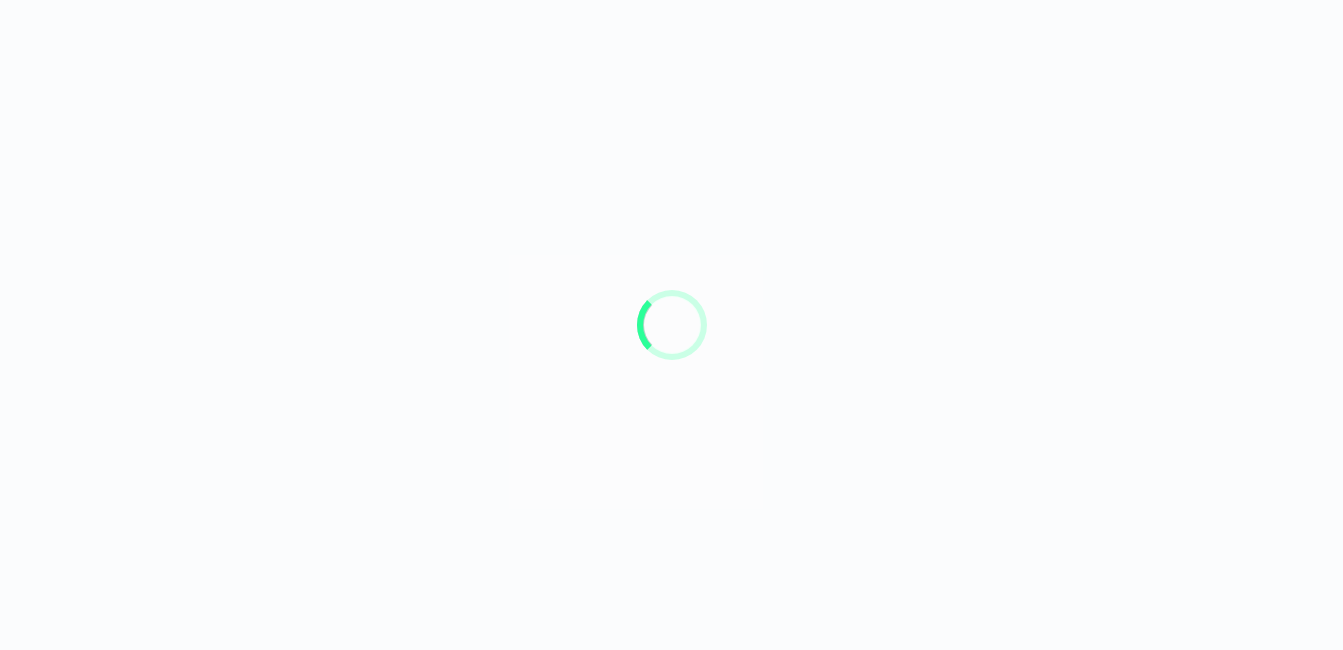 scroll, scrollTop: 0, scrollLeft: 0, axis: both 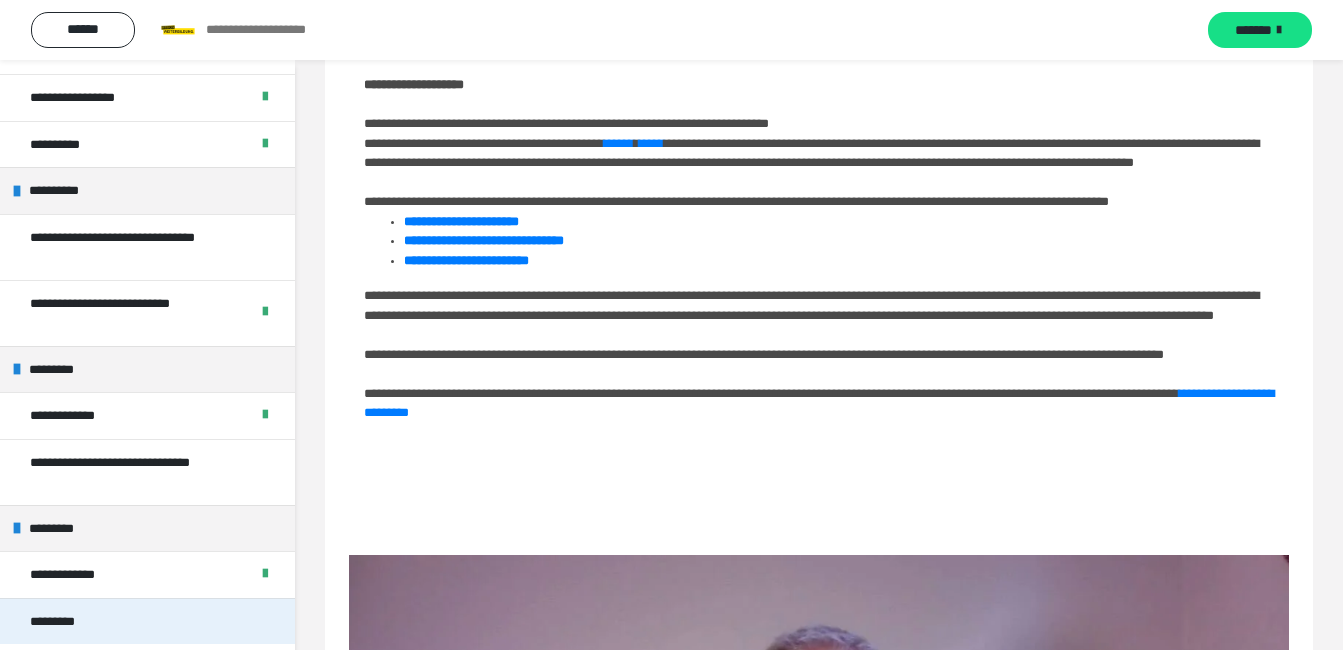 click on "*********" at bounding box center (147, 621) 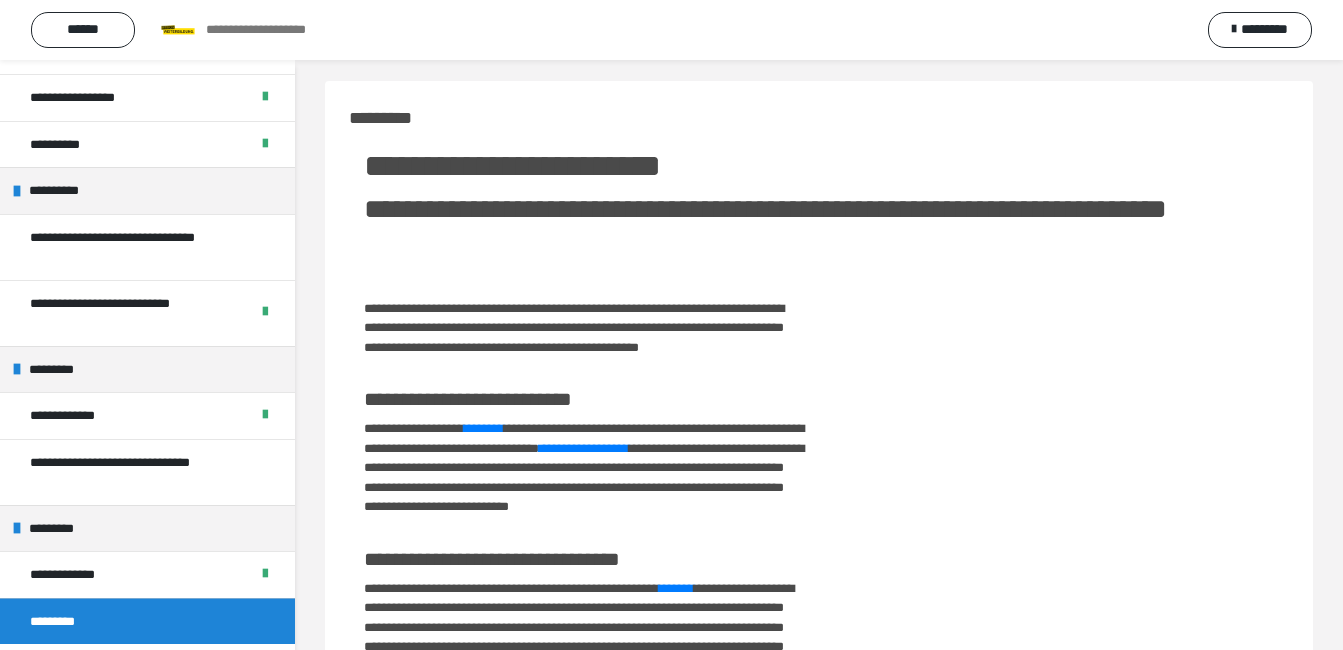 scroll, scrollTop: 0, scrollLeft: 0, axis: both 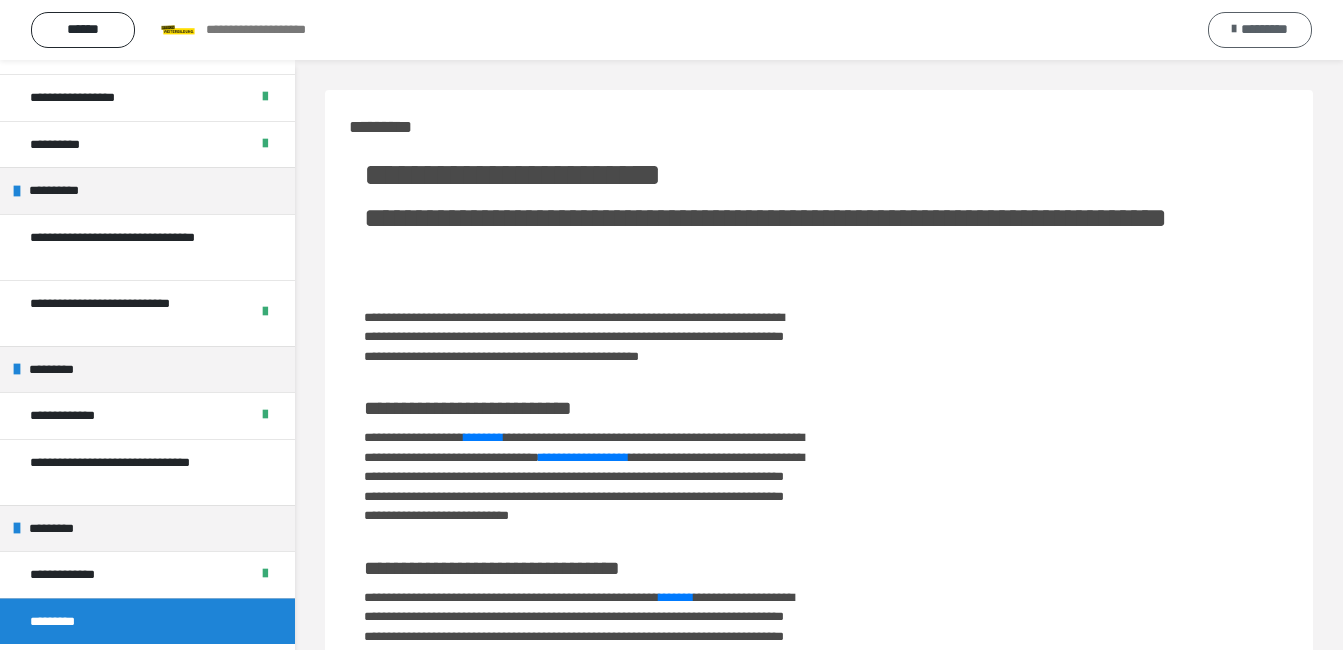 click on "*********" at bounding box center [1264, 29] 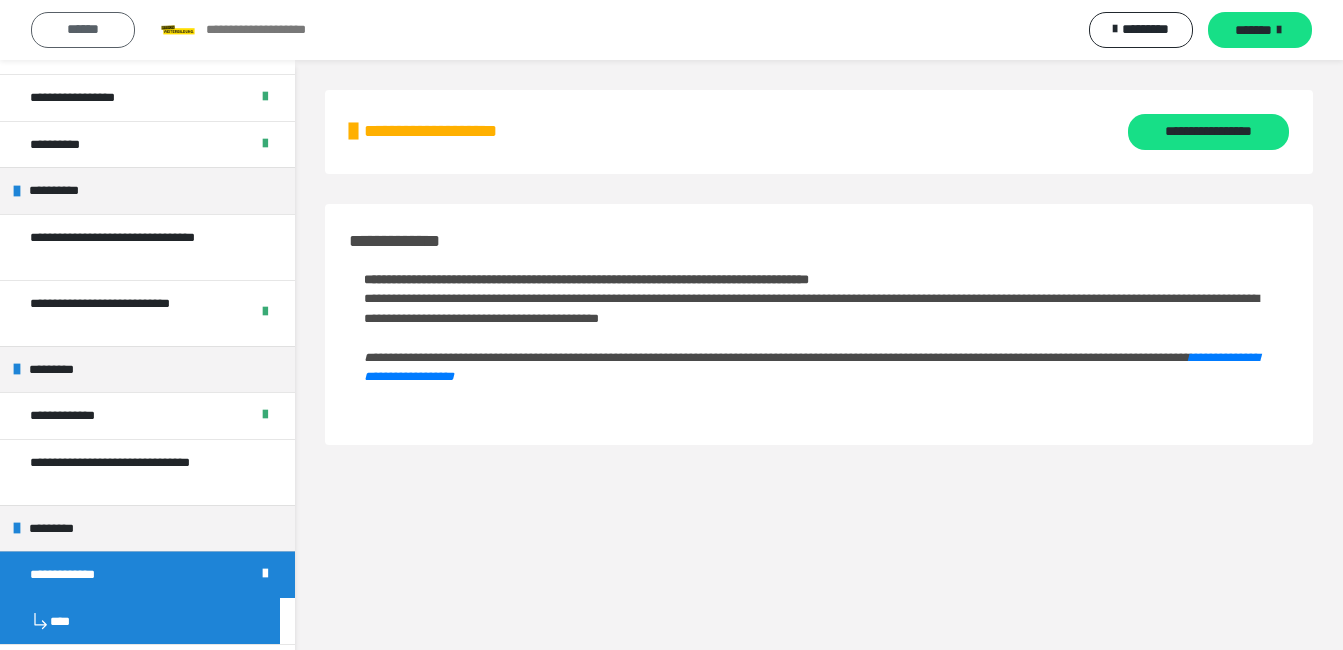 click on "******" at bounding box center (83, 30) 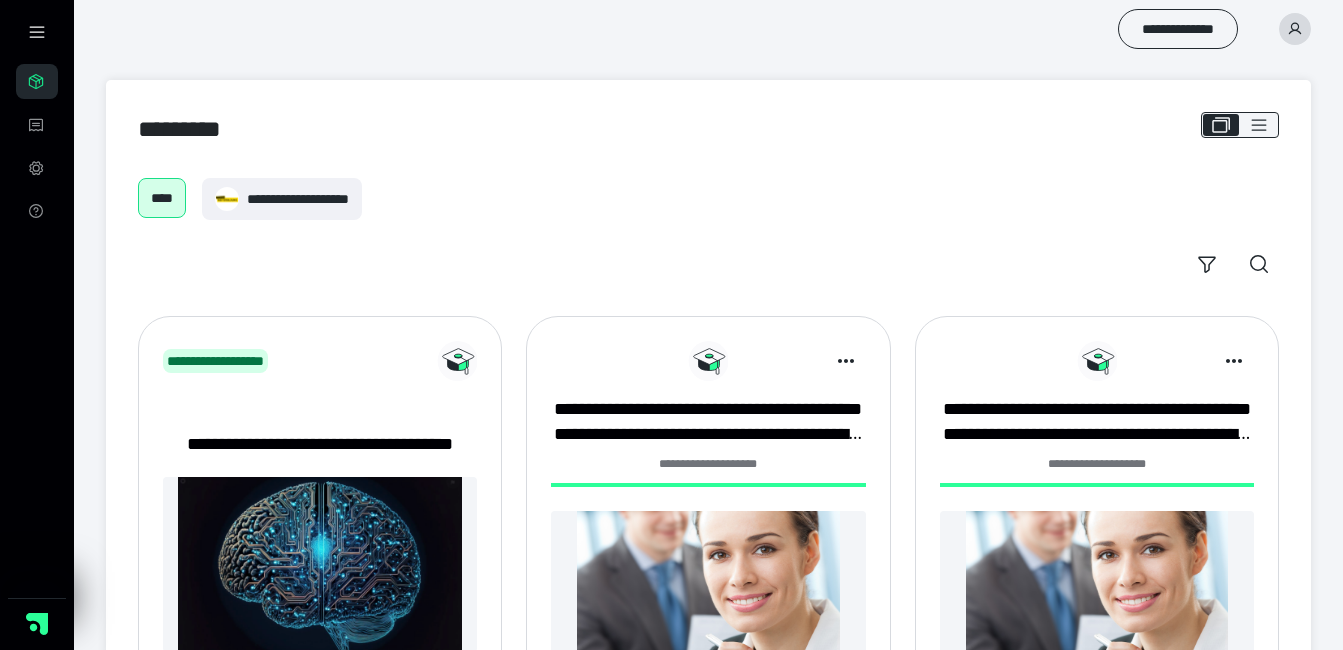 scroll, scrollTop: 1076, scrollLeft: 0, axis: vertical 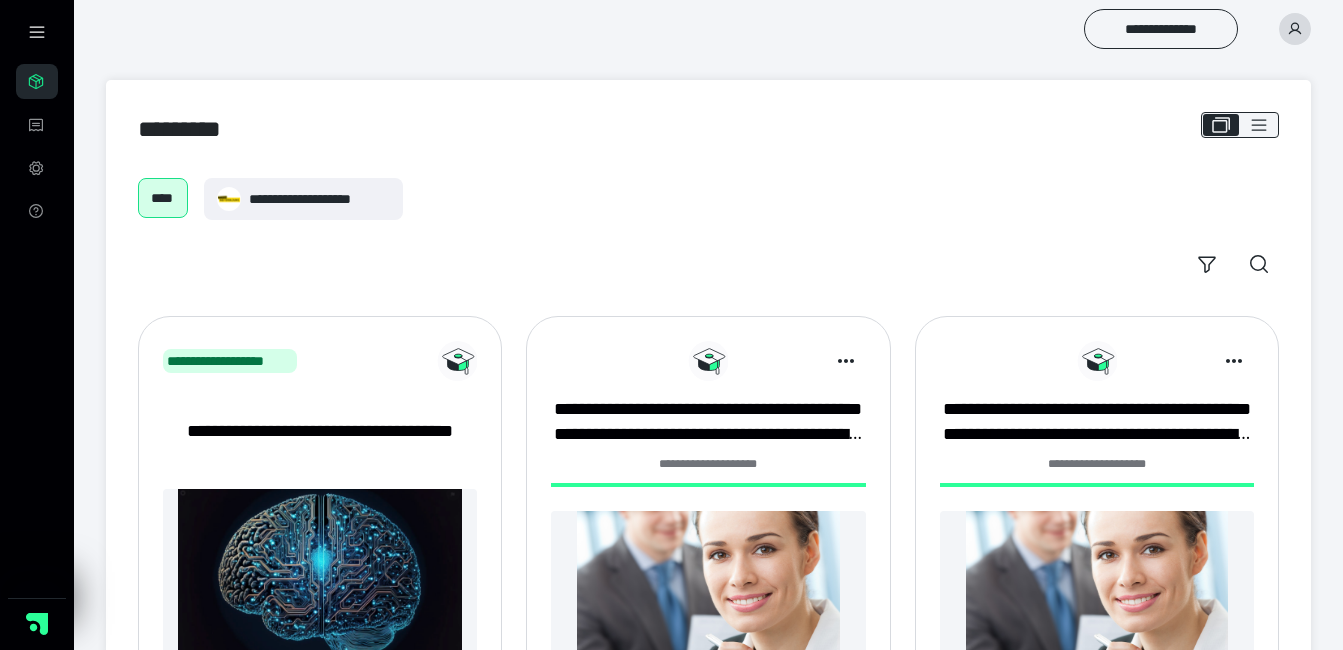click at bounding box center (1295, 29) 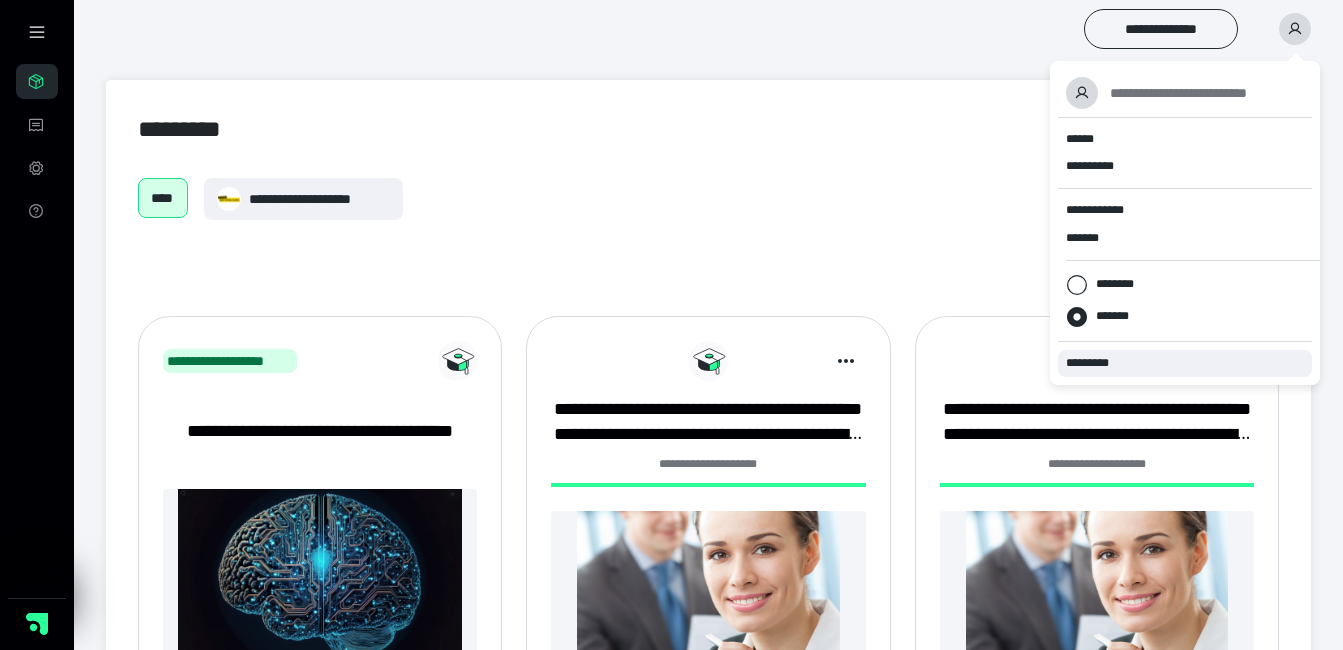 click on "*********" at bounding box center [1096, 363] 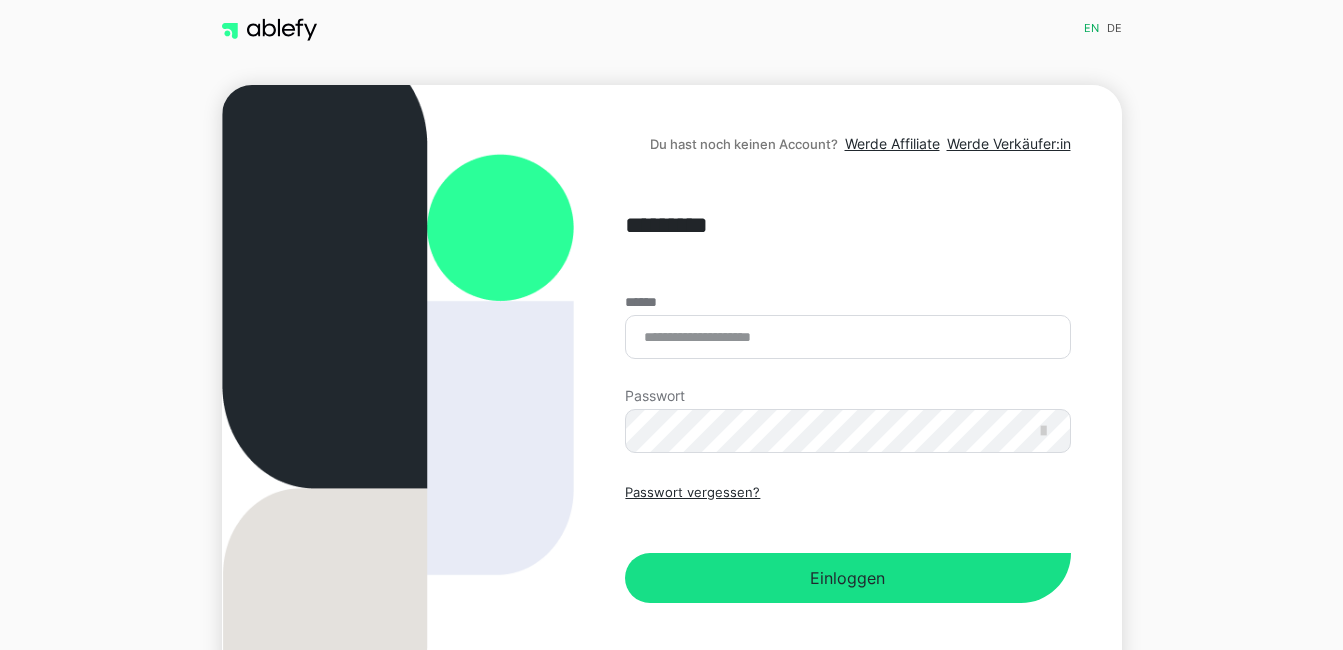 scroll, scrollTop: 0, scrollLeft: 0, axis: both 